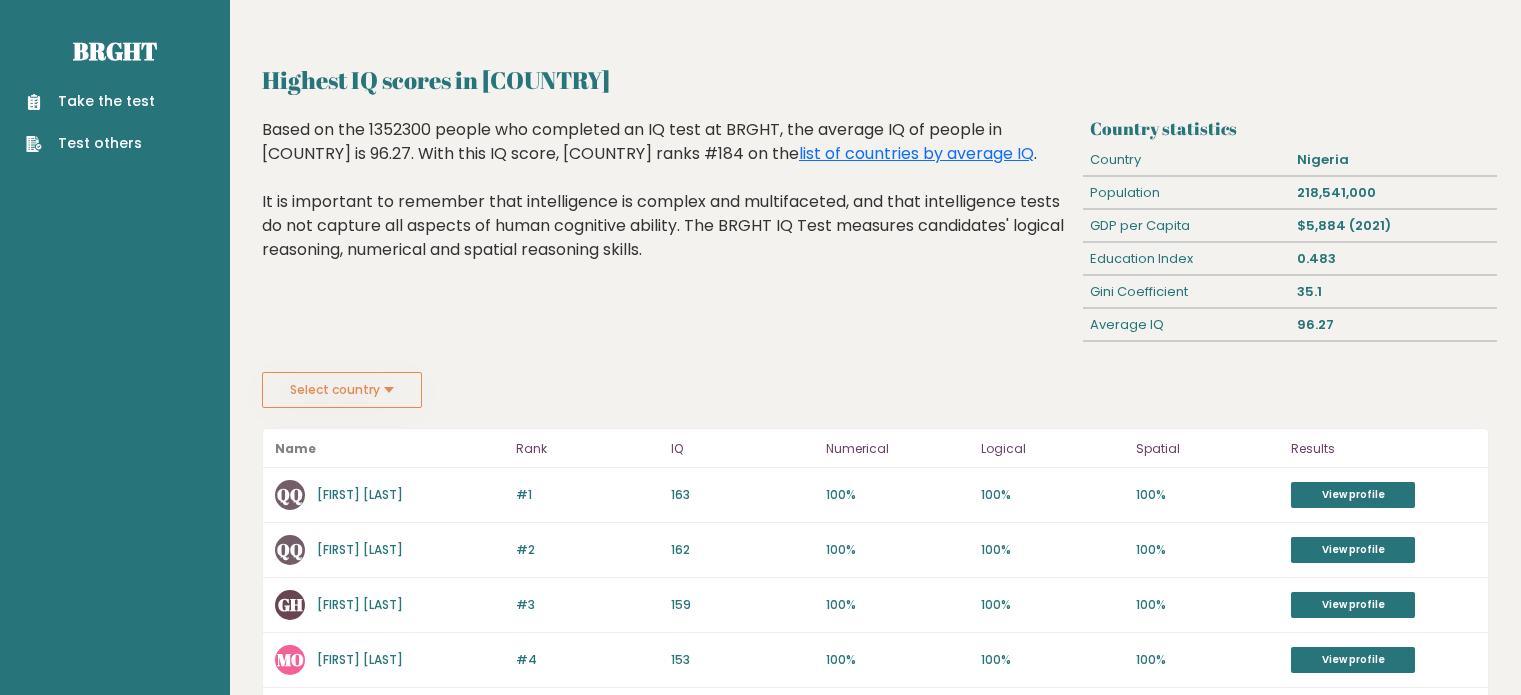 scroll, scrollTop: 0, scrollLeft: 0, axis: both 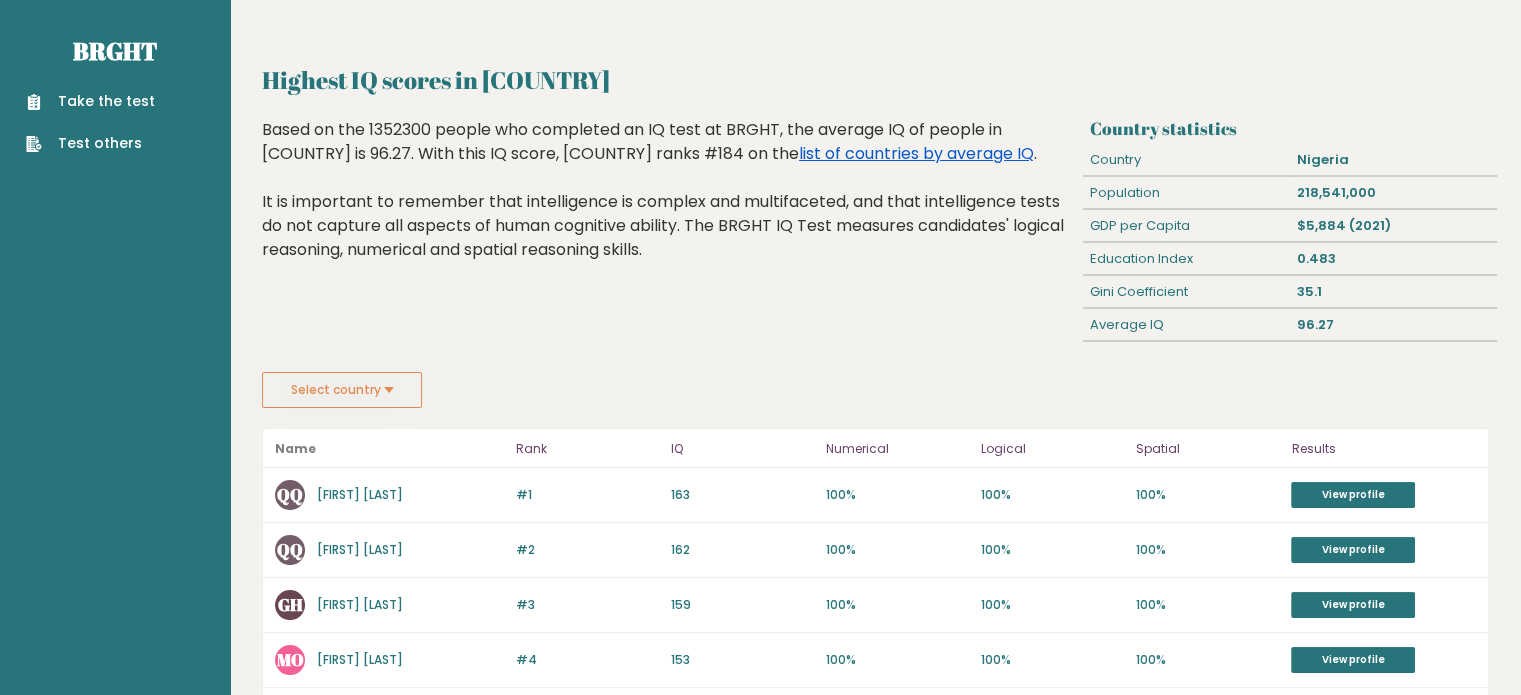 click on "list of countries by average IQ" at bounding box center [916, 153] 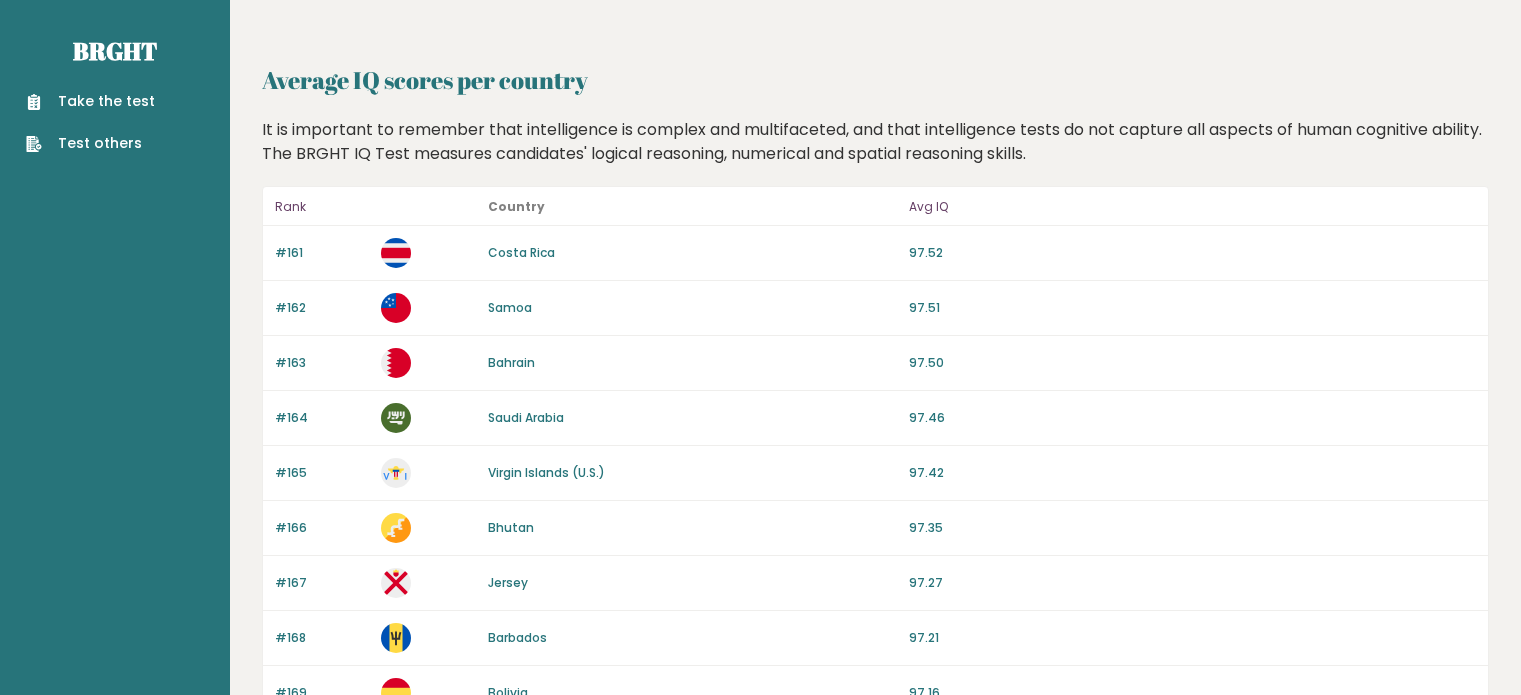 scroll, scrollTop: 0, scrollLeft: 0, axis: both 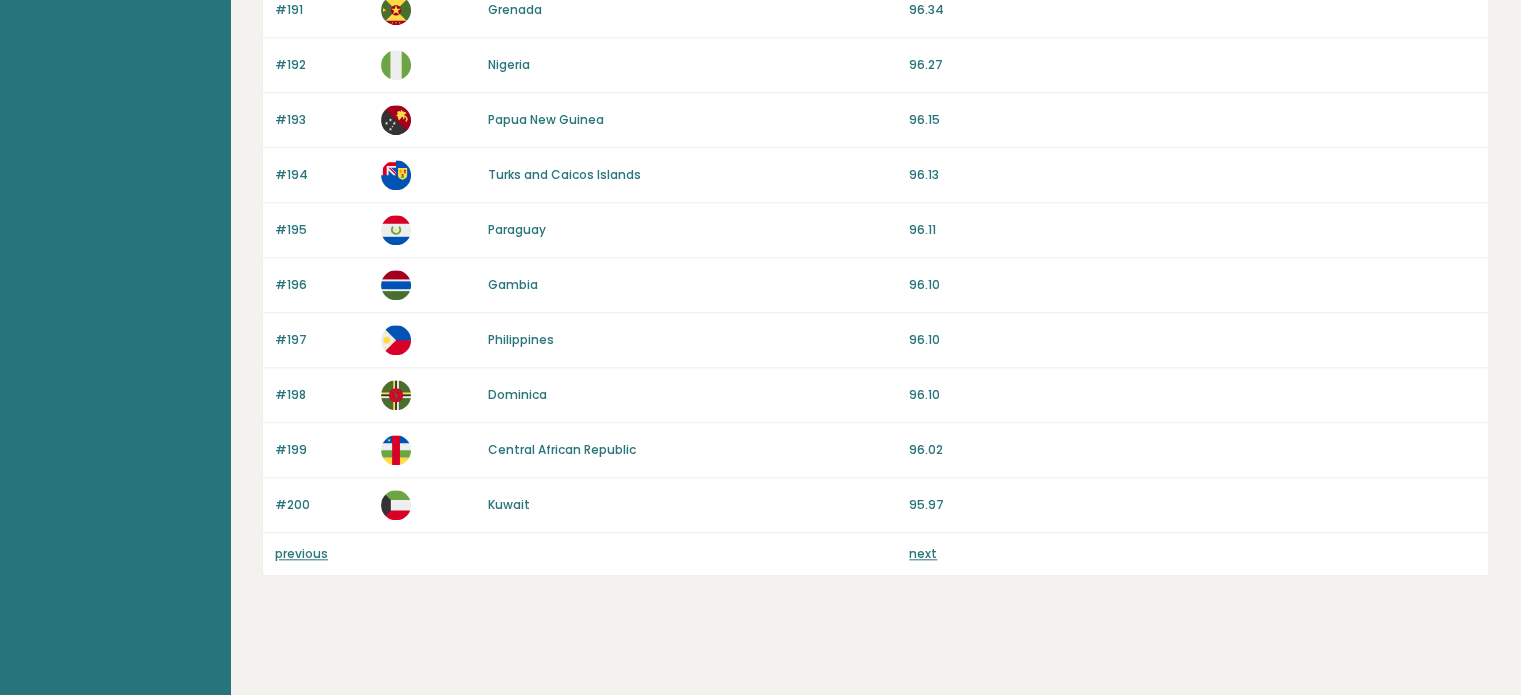 click on "previous" at bounding box center (301, 553) 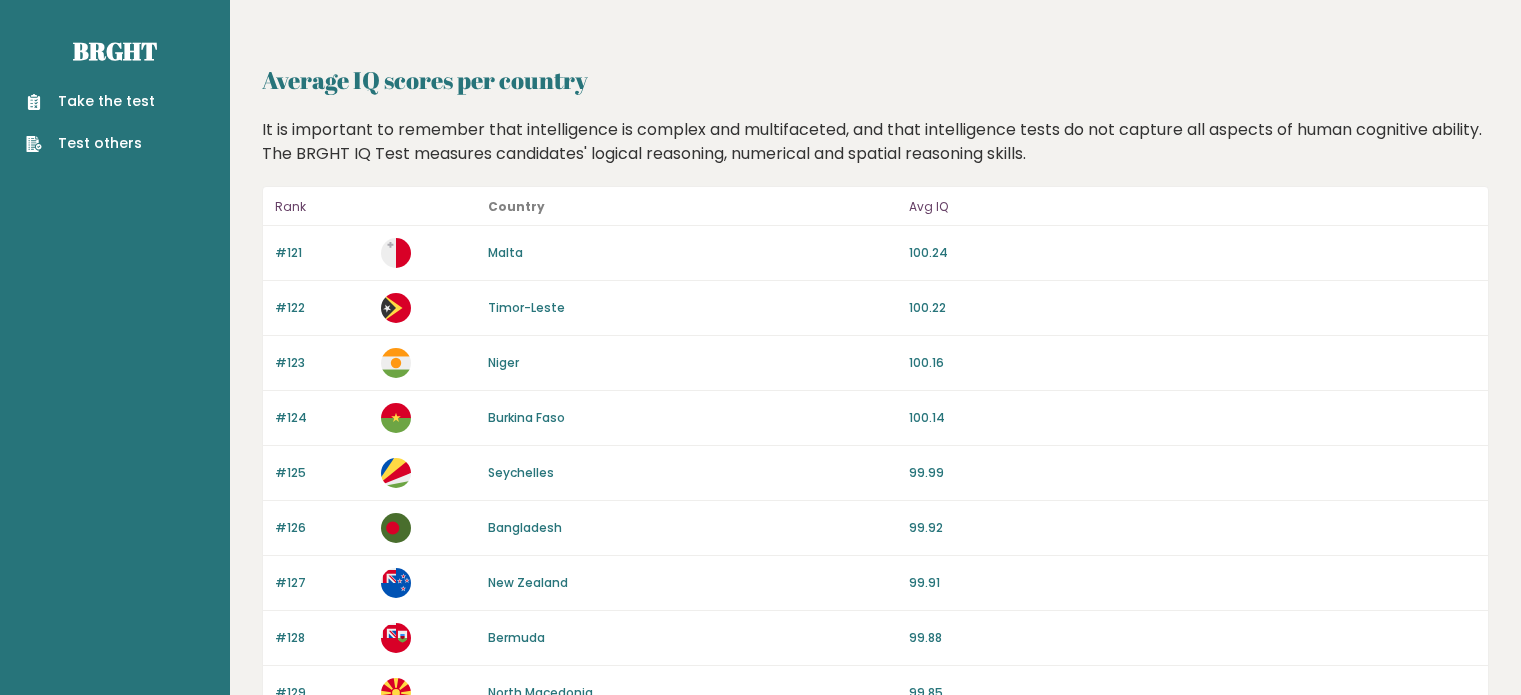 scroll, scrollTop: 0, scrollLeft: 0, axis: both 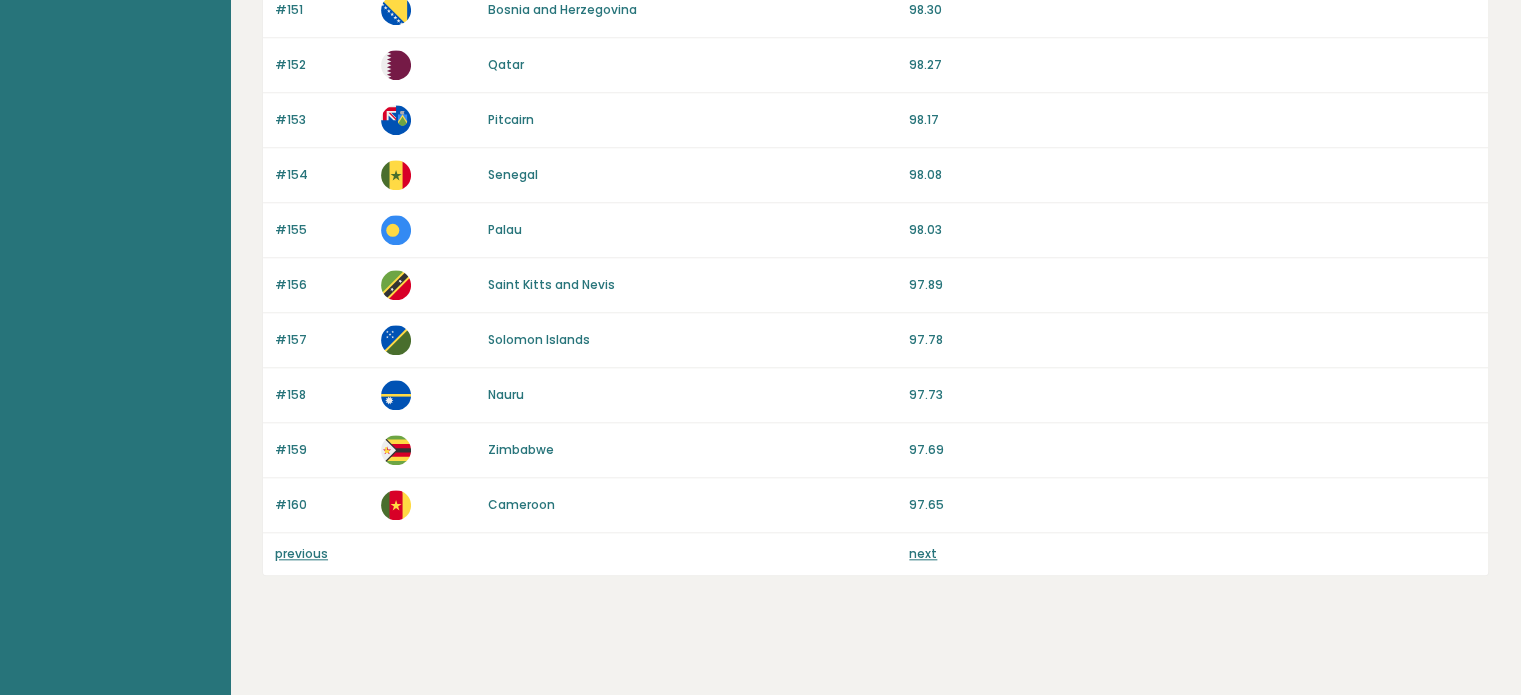 click on "previous" at bounding box center [301, 553] 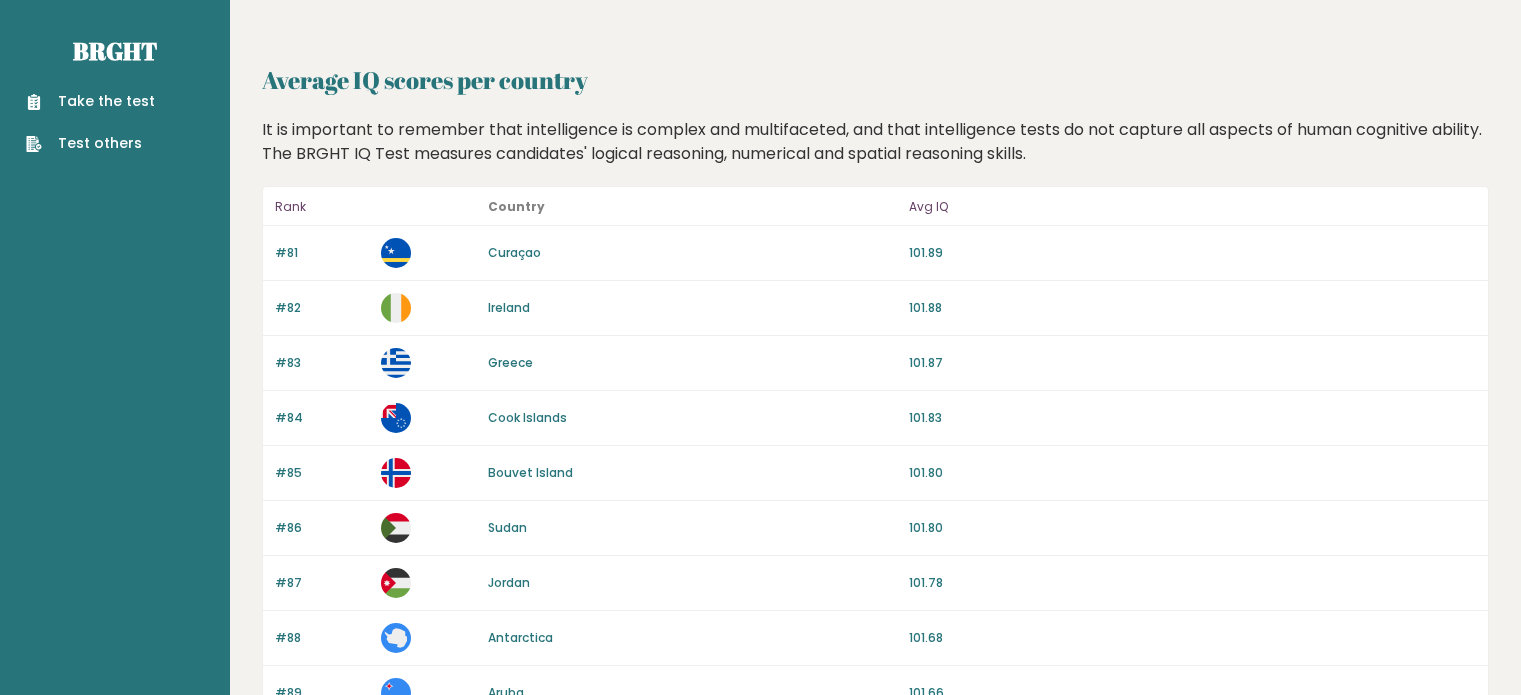 scroll, scrollTop: 0, scrollLeft: 0, axis: both 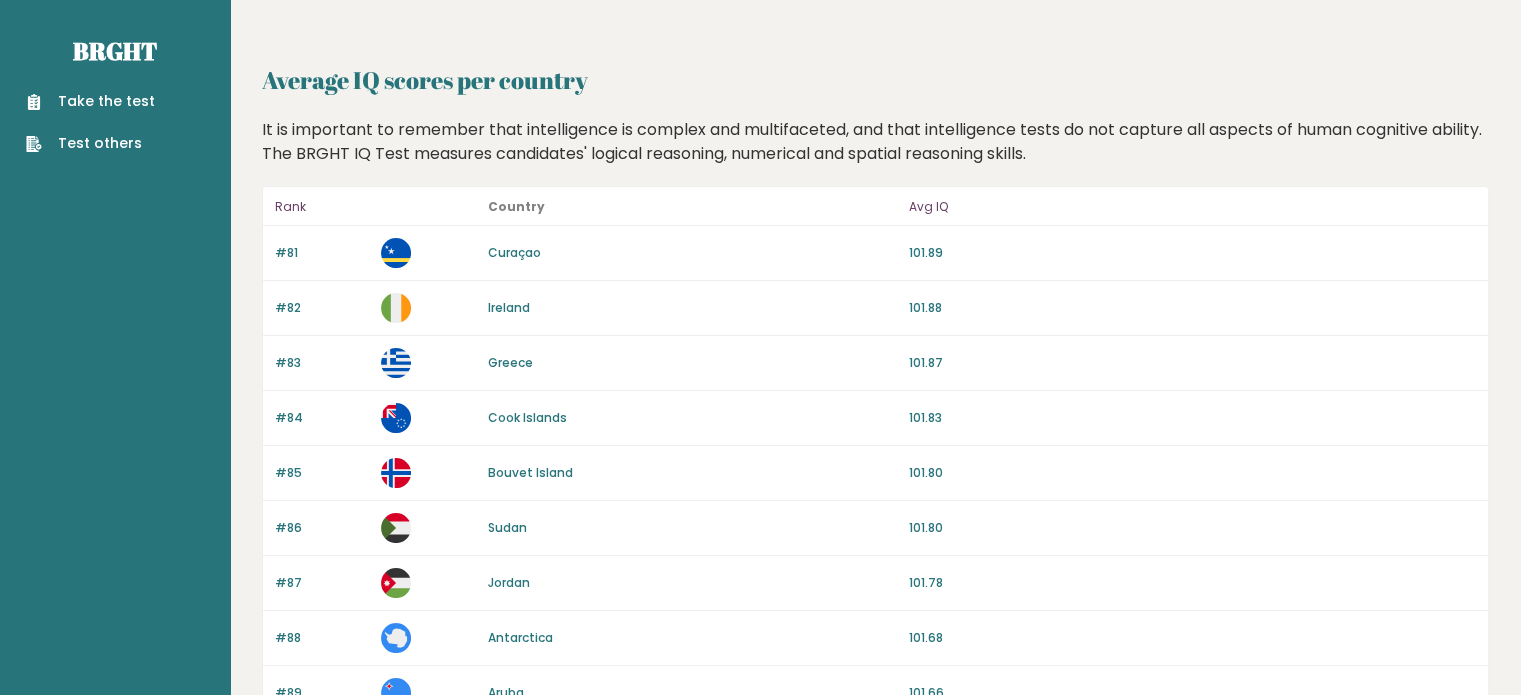 click on "#88
Antarctica
101.68" at bounding box center [875, 638] 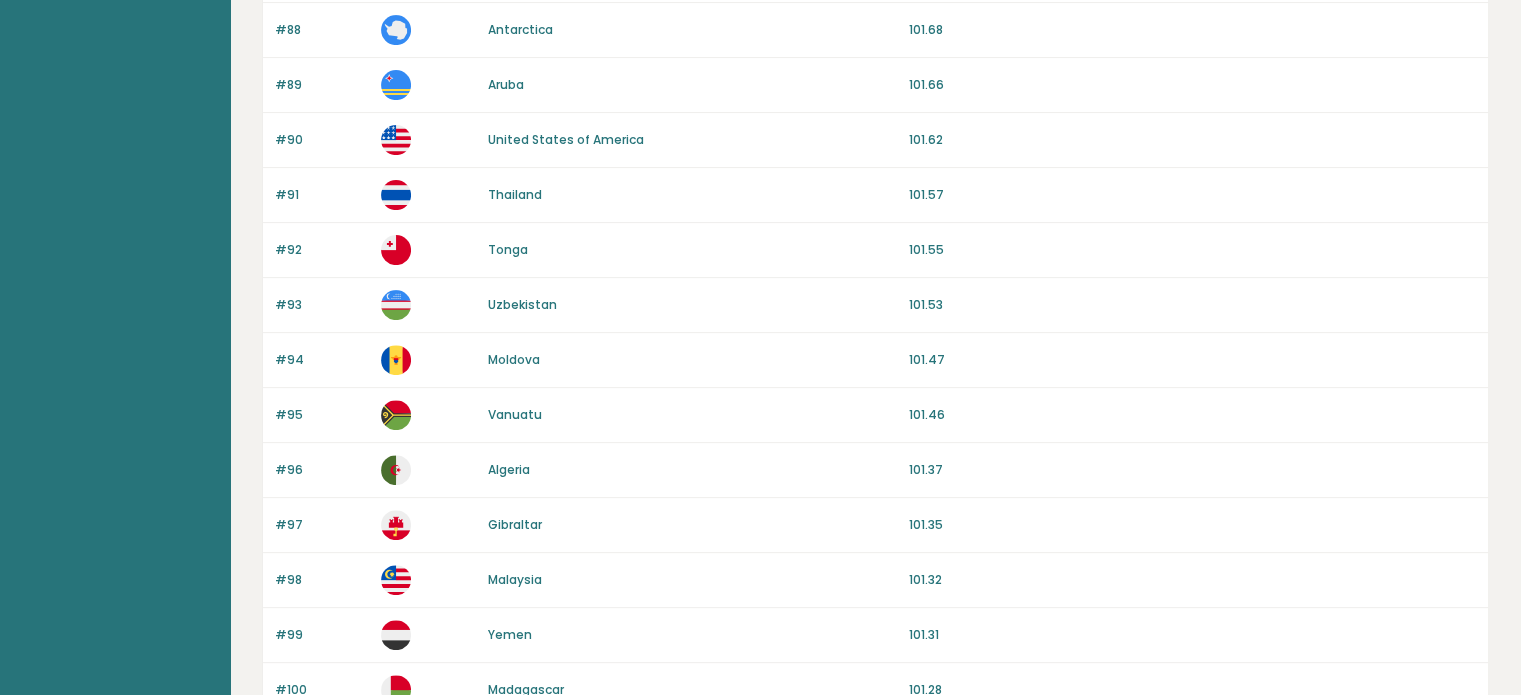 scroll, scrollTop: 1893, scrollLeft: 0, axis: vertical 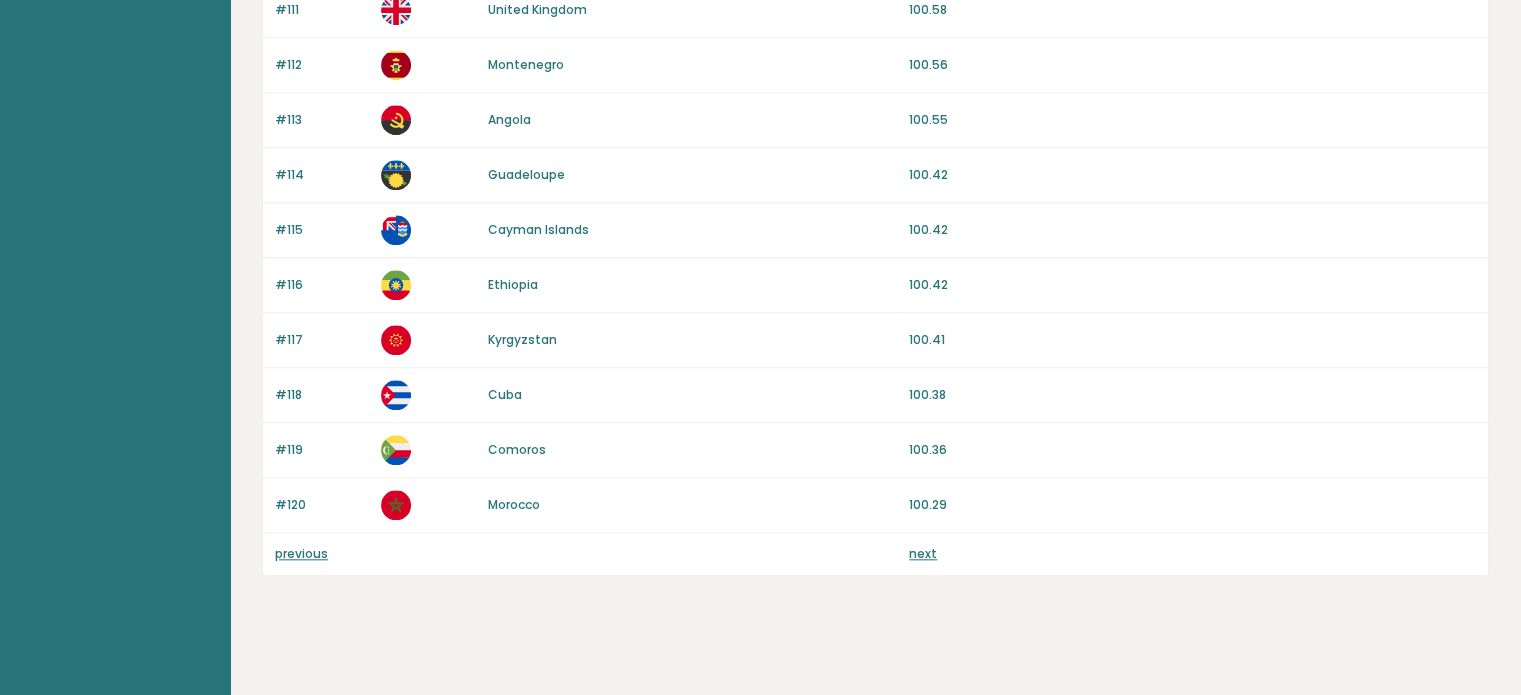 click on "previous" at bounding box center [301, 553] 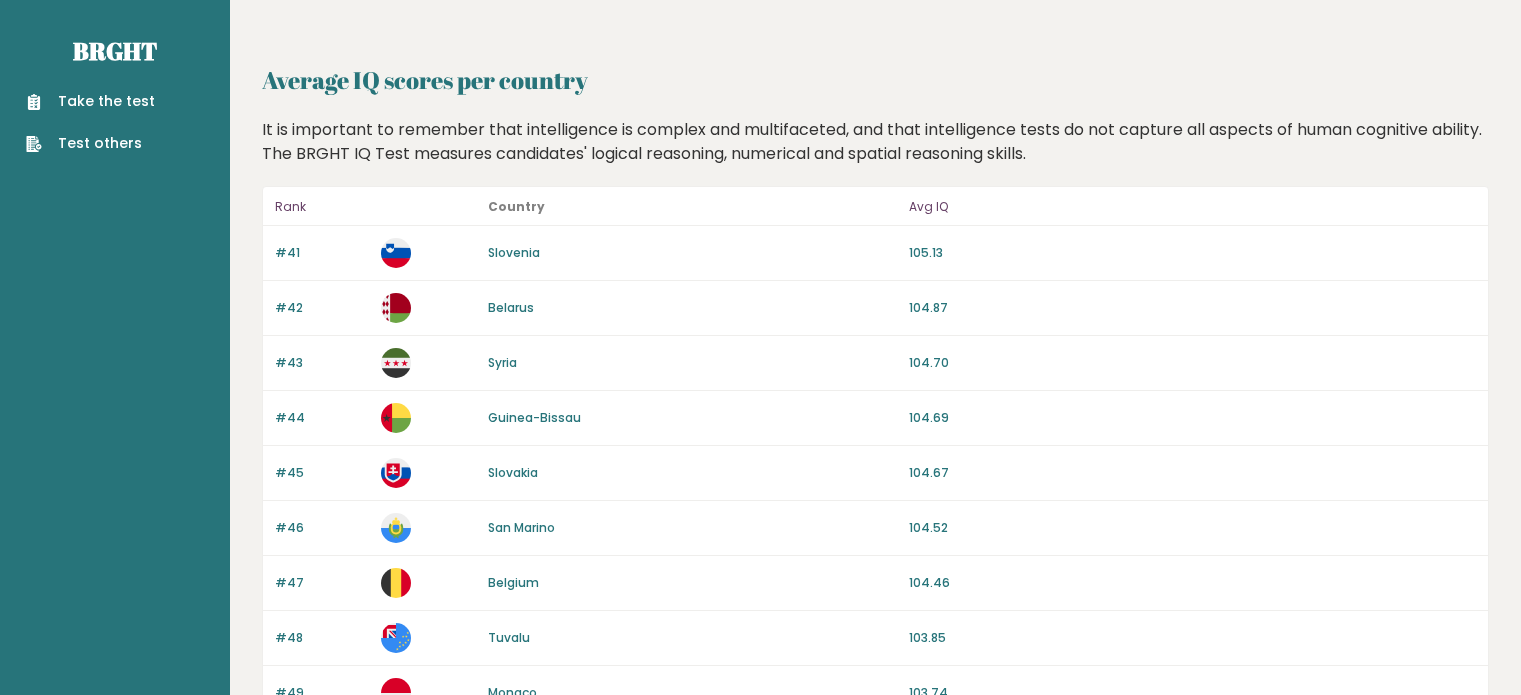 scroll, scrollTop: 0, scrollLeft: 0, axis: both 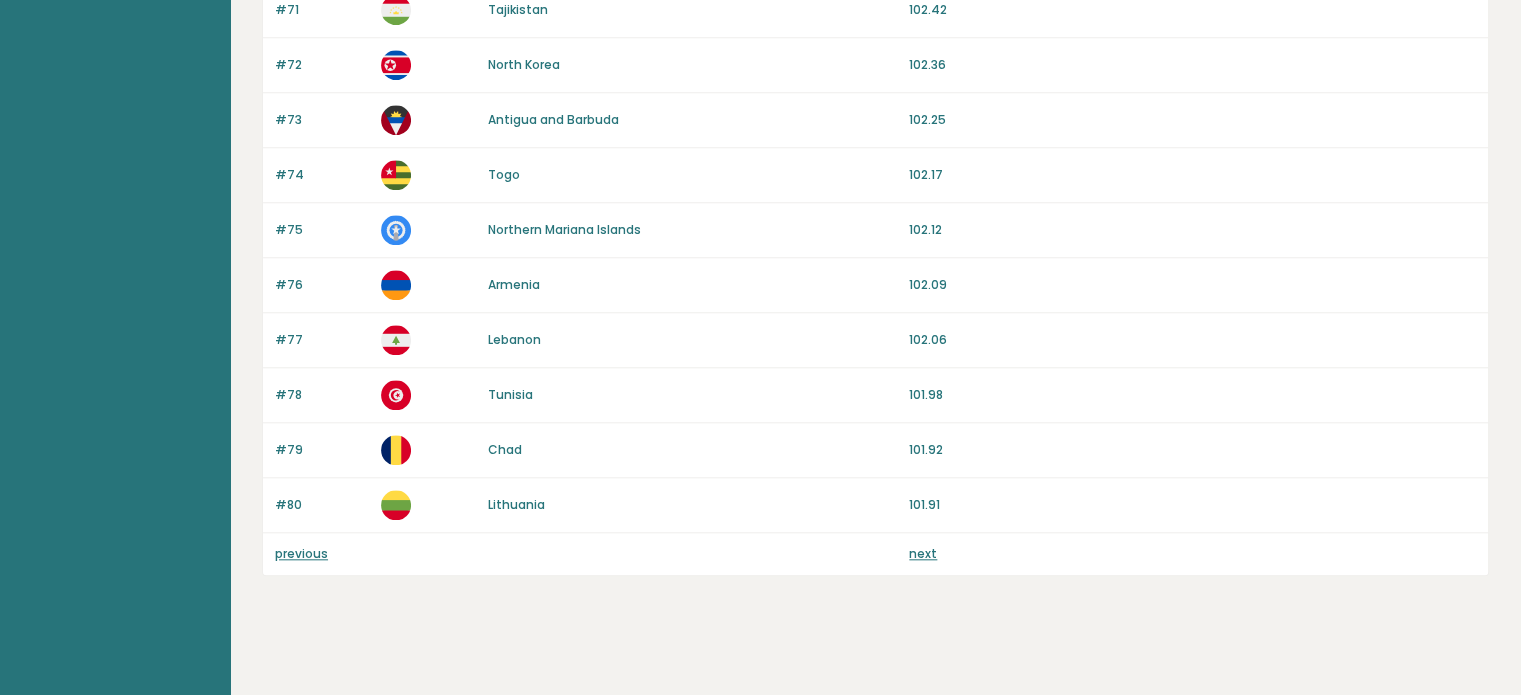 click on "previous" at bounding box center [301, 553] 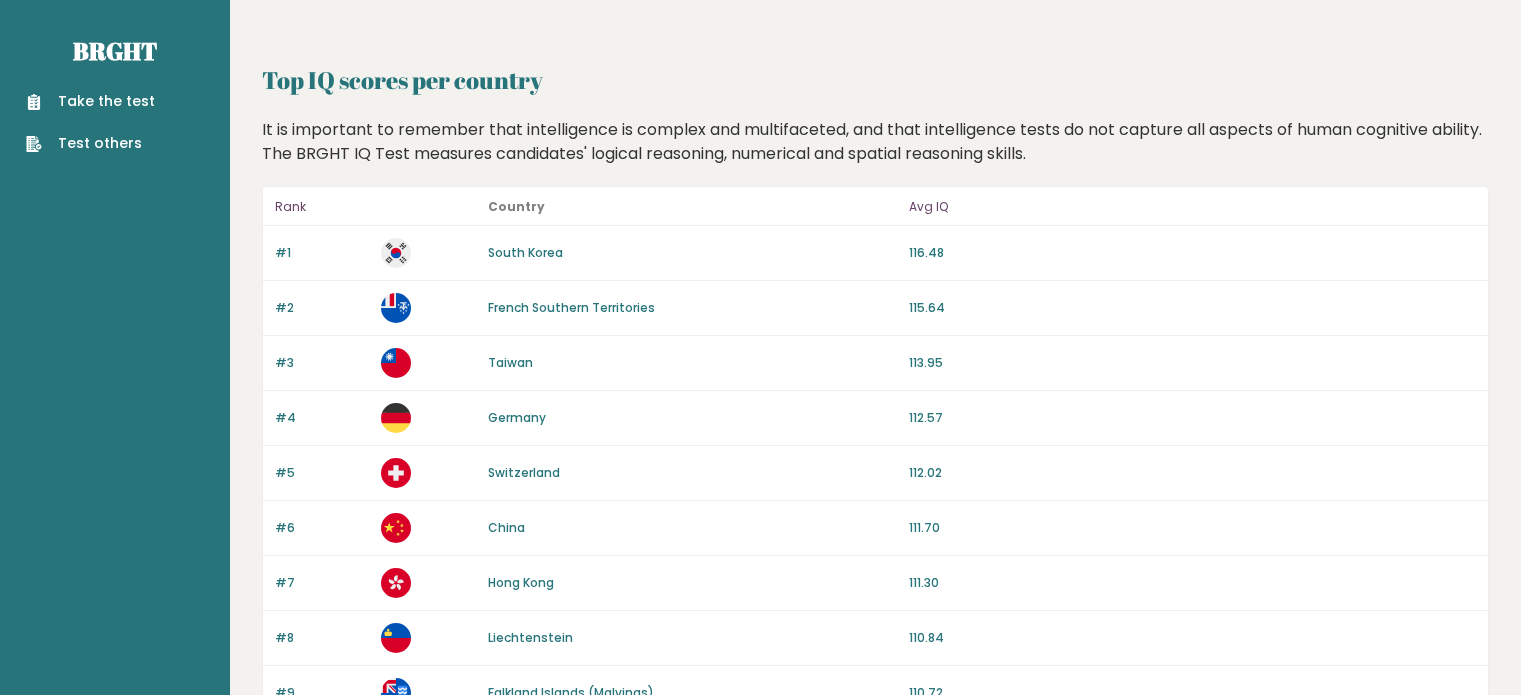 scroll, scrollTop: 0, scrollLeft: 0, axis: both 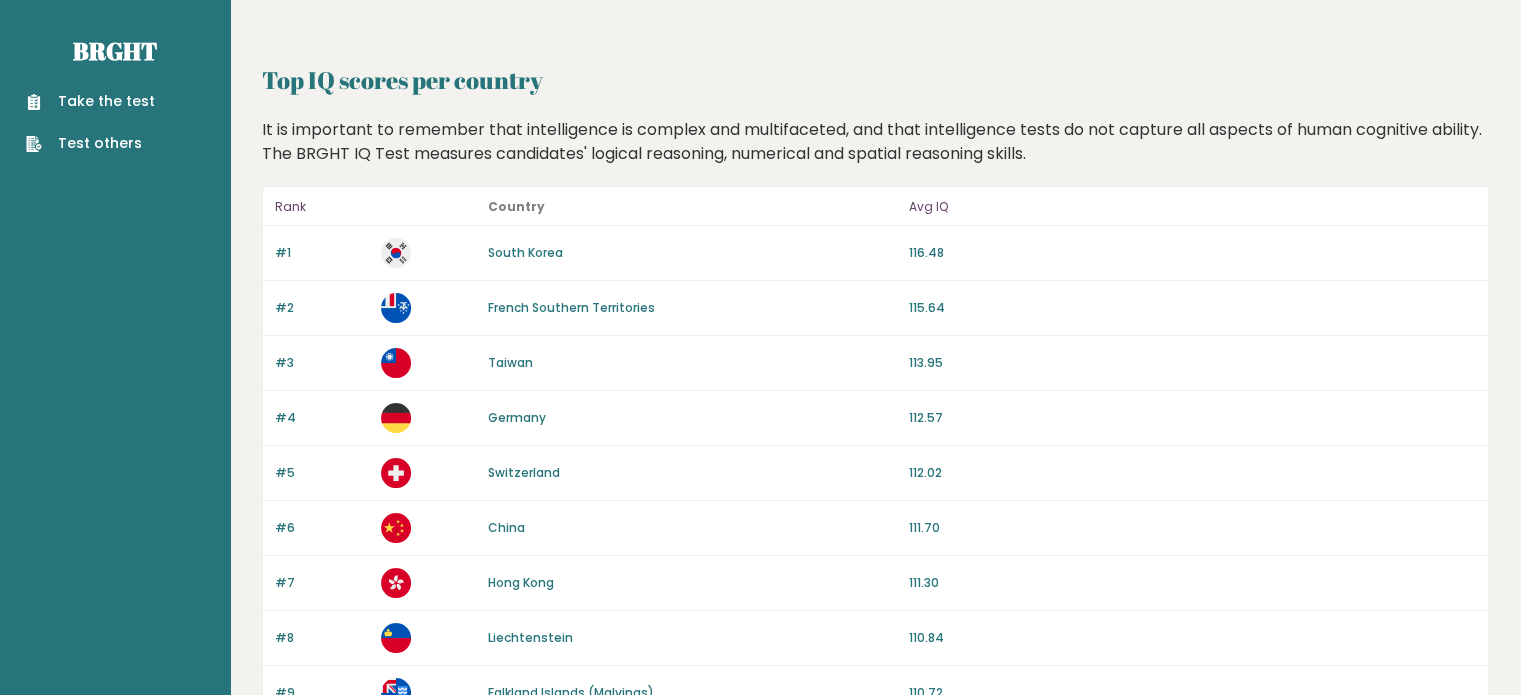click on "South Korea" at bounding box center [525, 252] 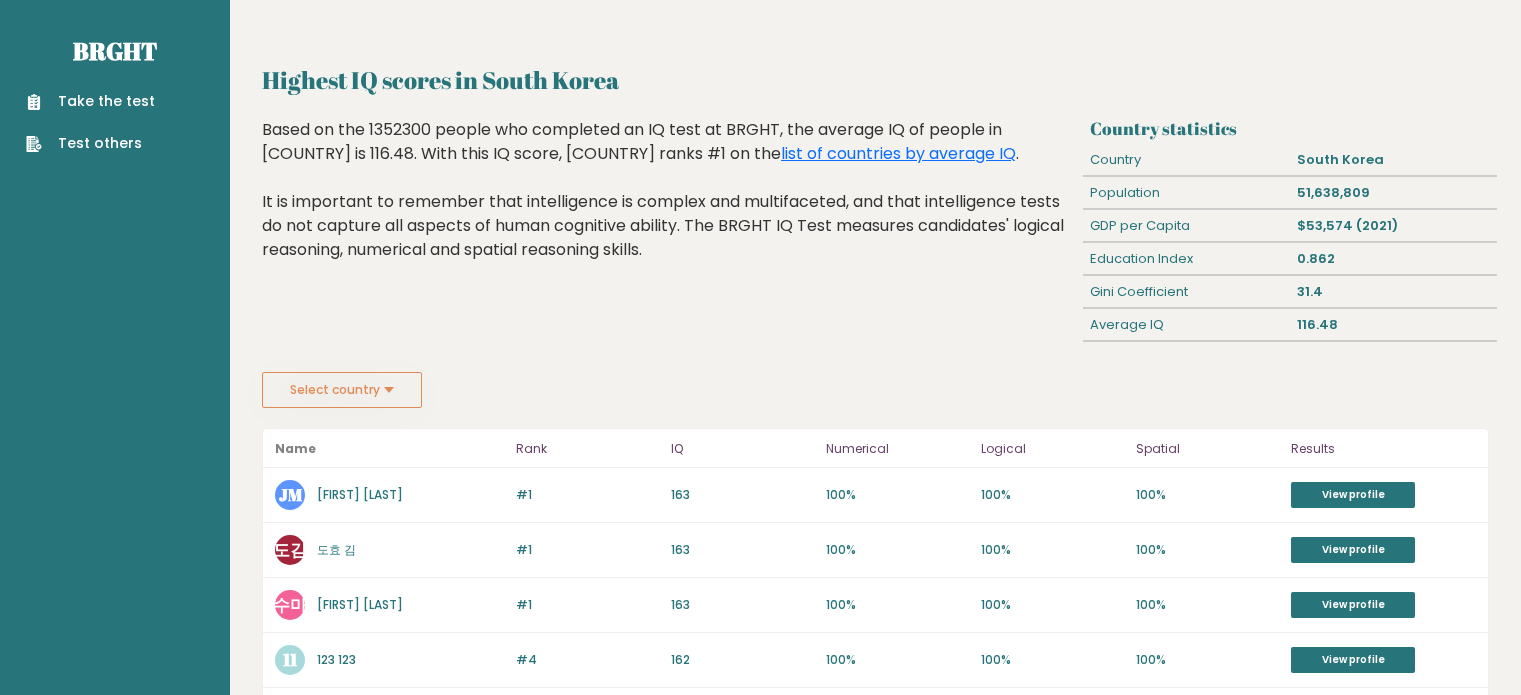 scroll, scrollTop: 0, scrollLeft: 0, axis: both 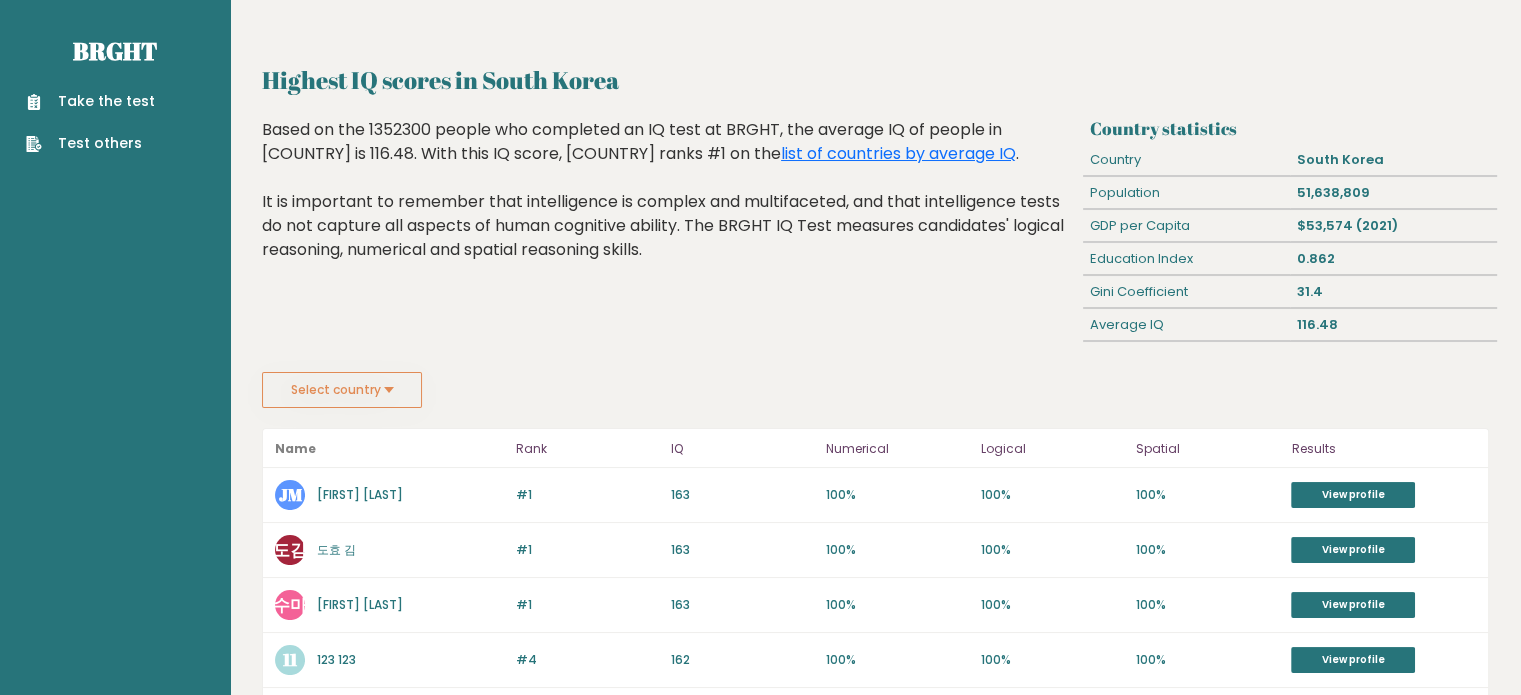 drag, startPoint x: 49, startPoint y: 1, endPoint x: 966, endPoint y: 36, distance: 917.6677 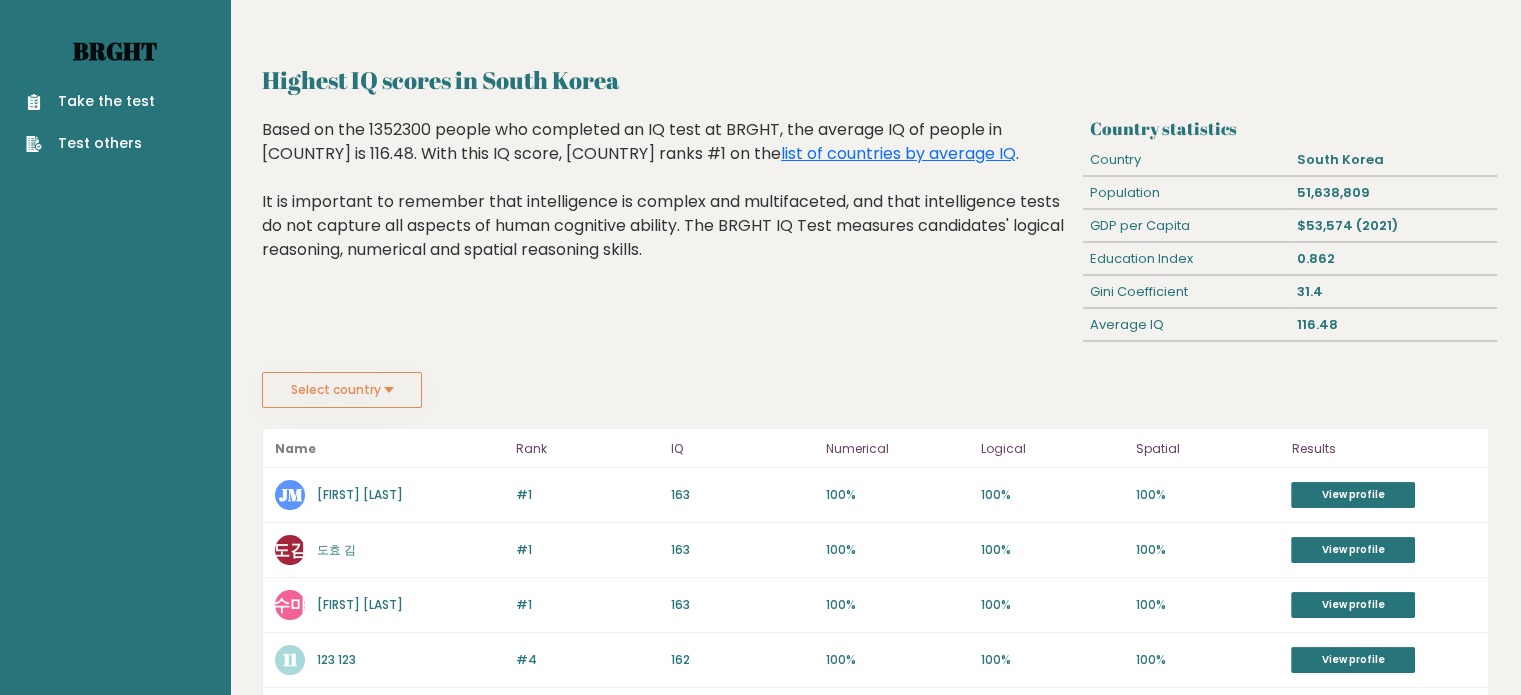 click on "Brght" at bounding box center (115, 51) 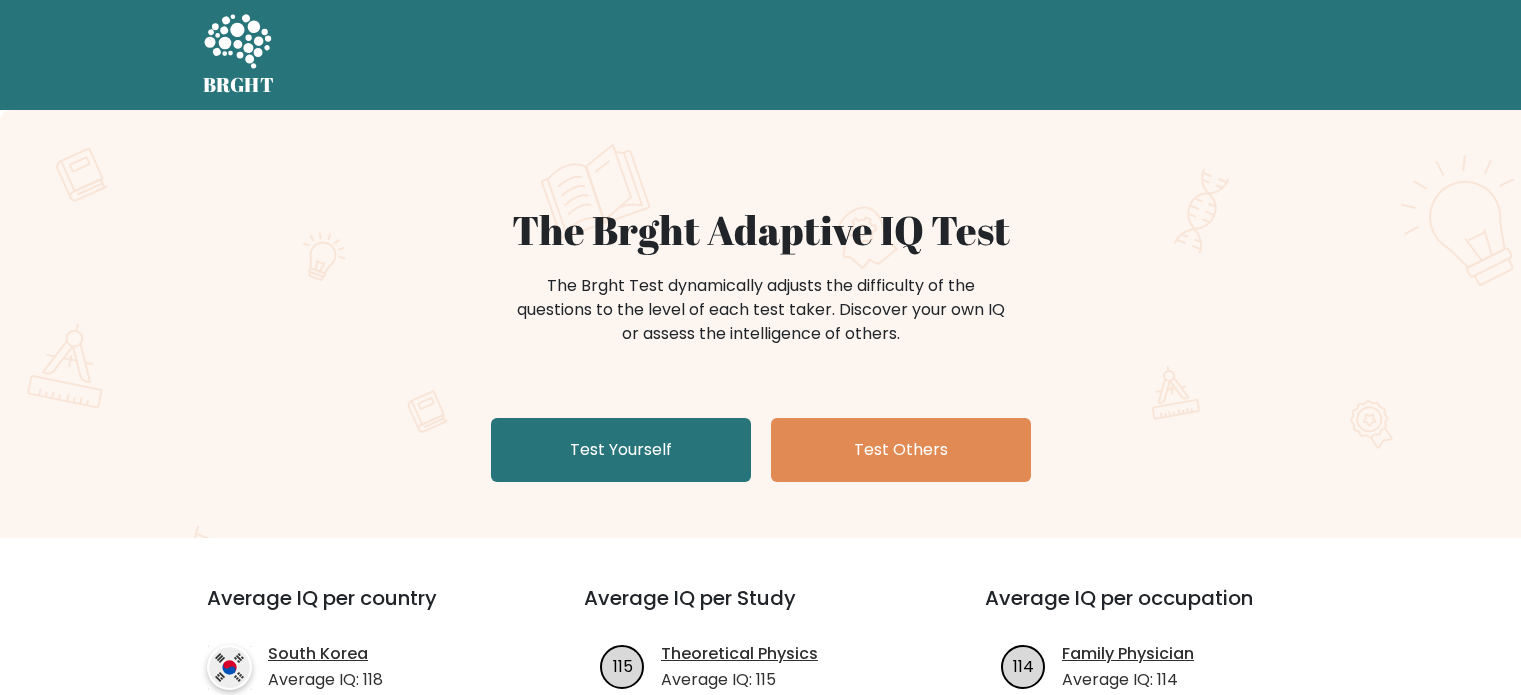 scroll, scrollTop: 0, scrollLeft: 0, axis: both 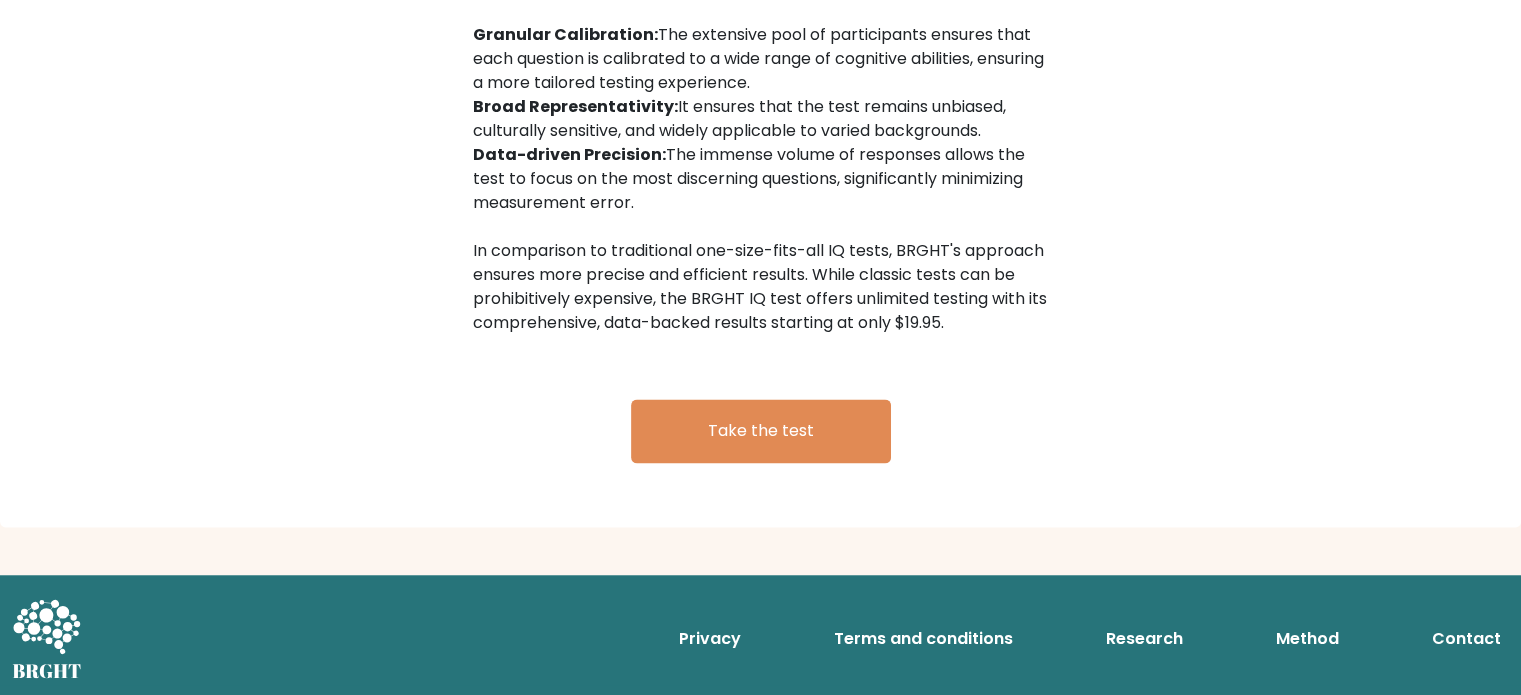 click on "Method" at bounding box center [1307, 638] 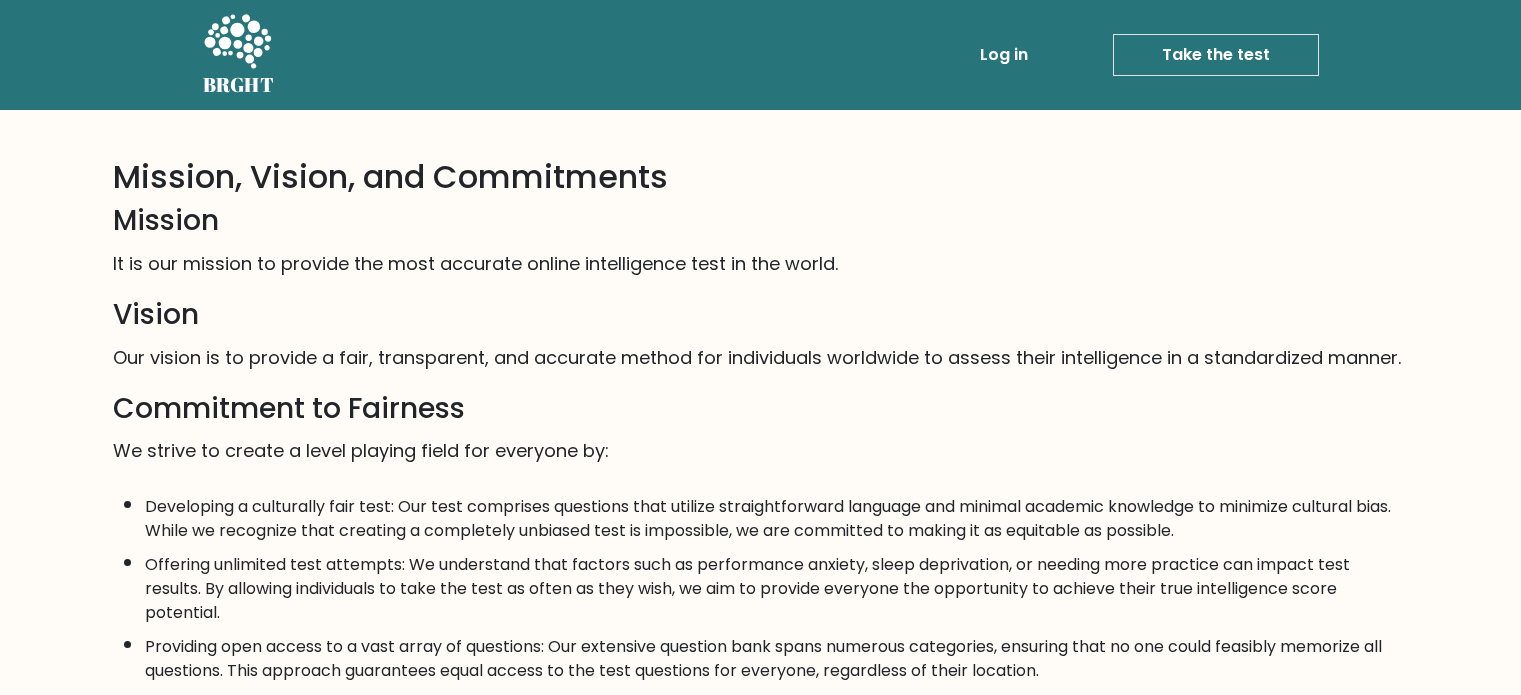 scroll, scrollTop: 0, scrollLeft: 0, axis: both 